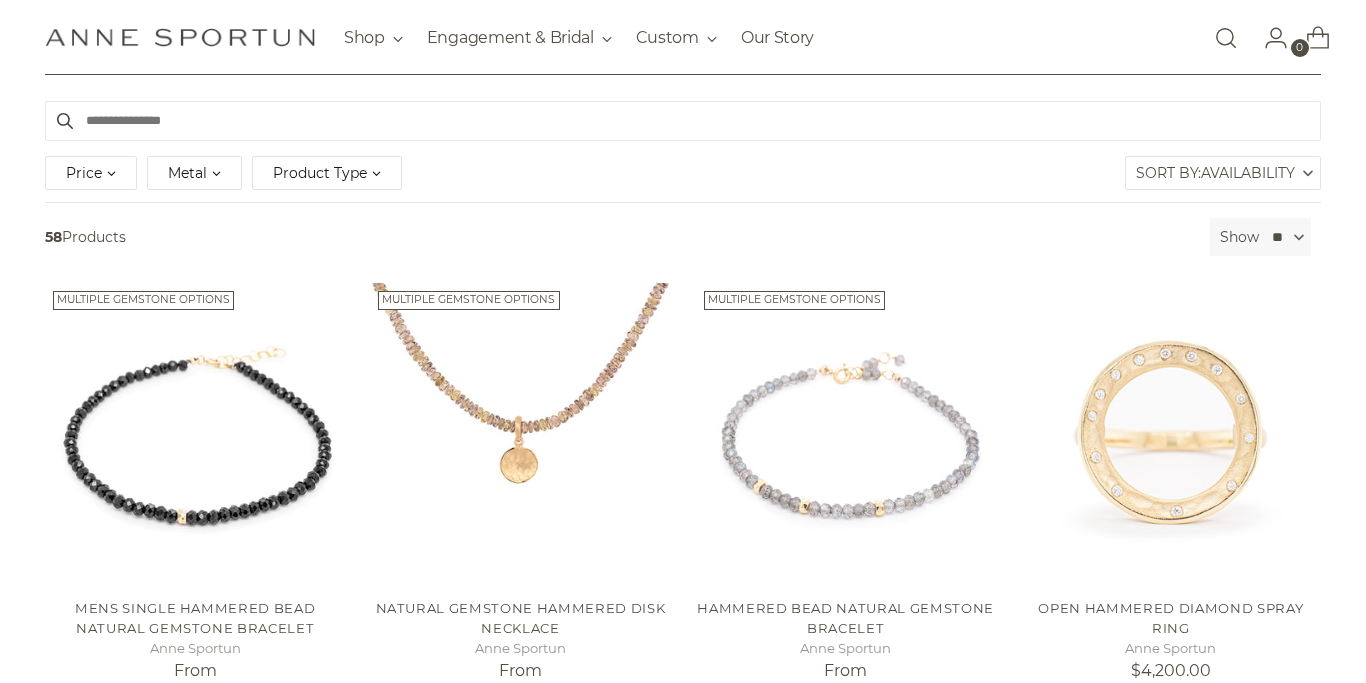 scroll, scrollTop: 227, scrollLeft: 0, axis: vertical 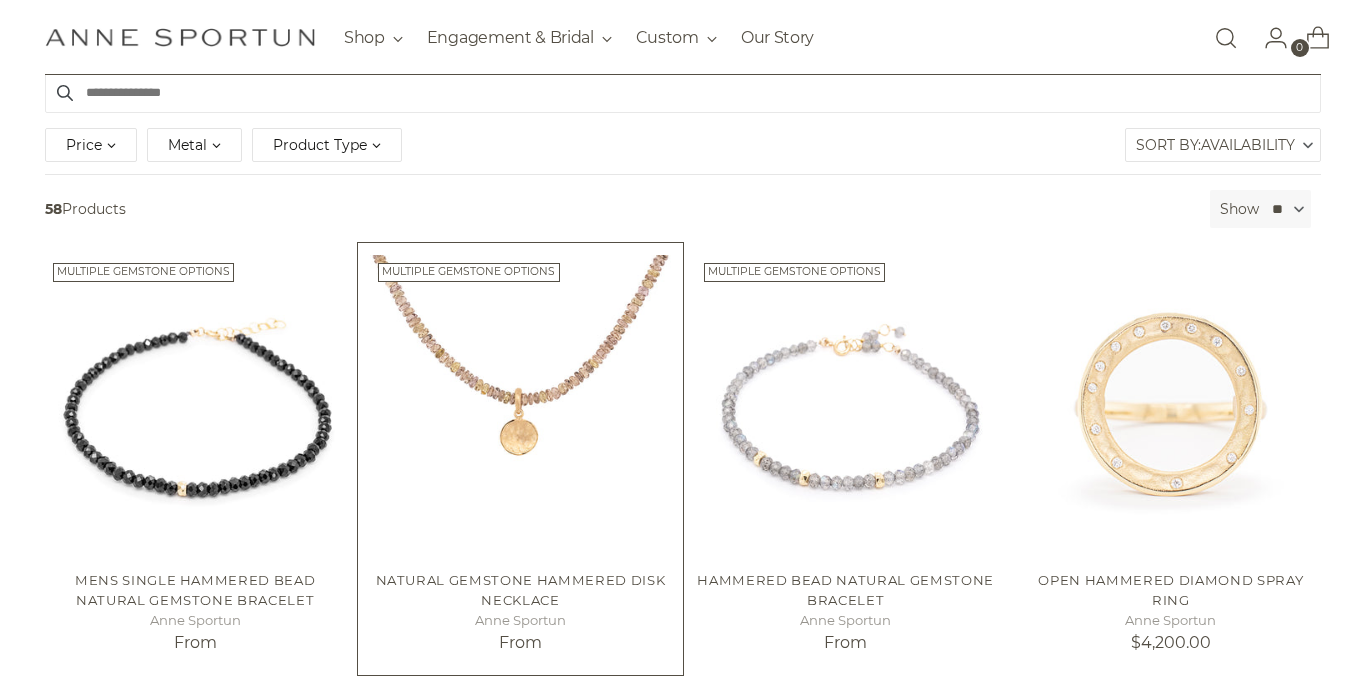 click at bounding box center (0, 0) 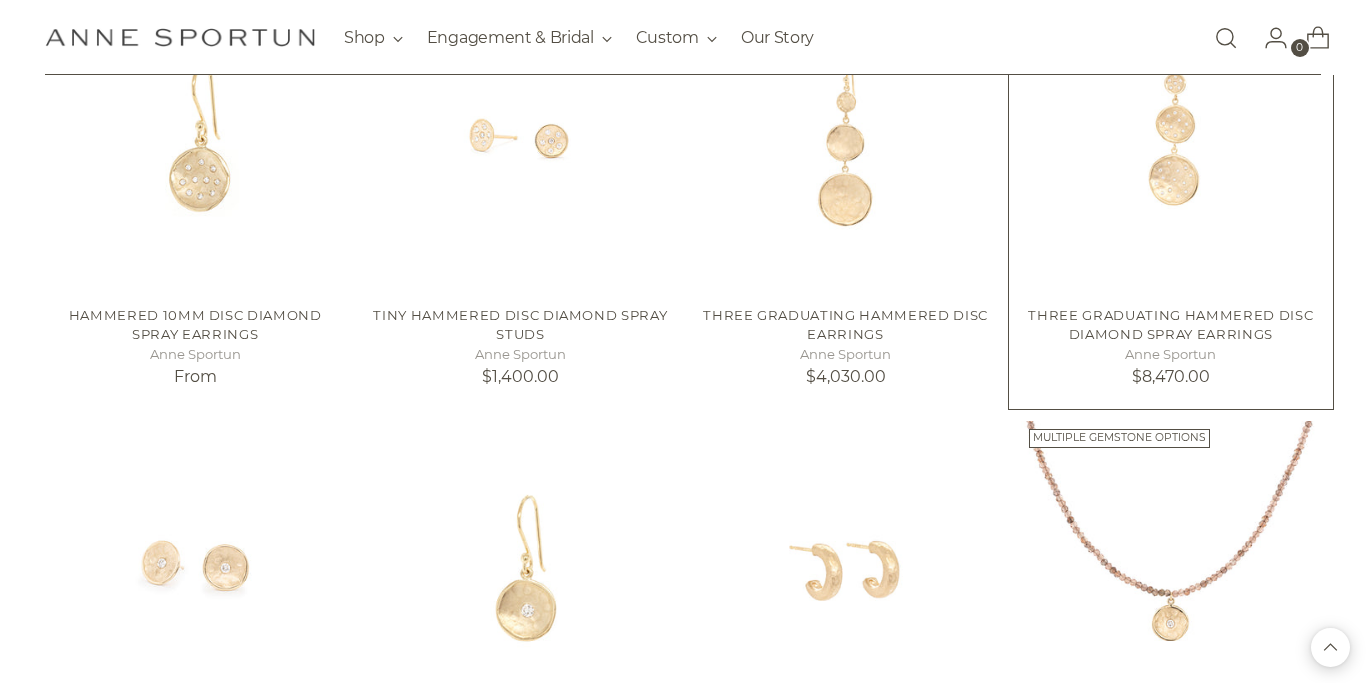 scroll, scrollTop: 1775, scrollLeft: 0, axis: vertical 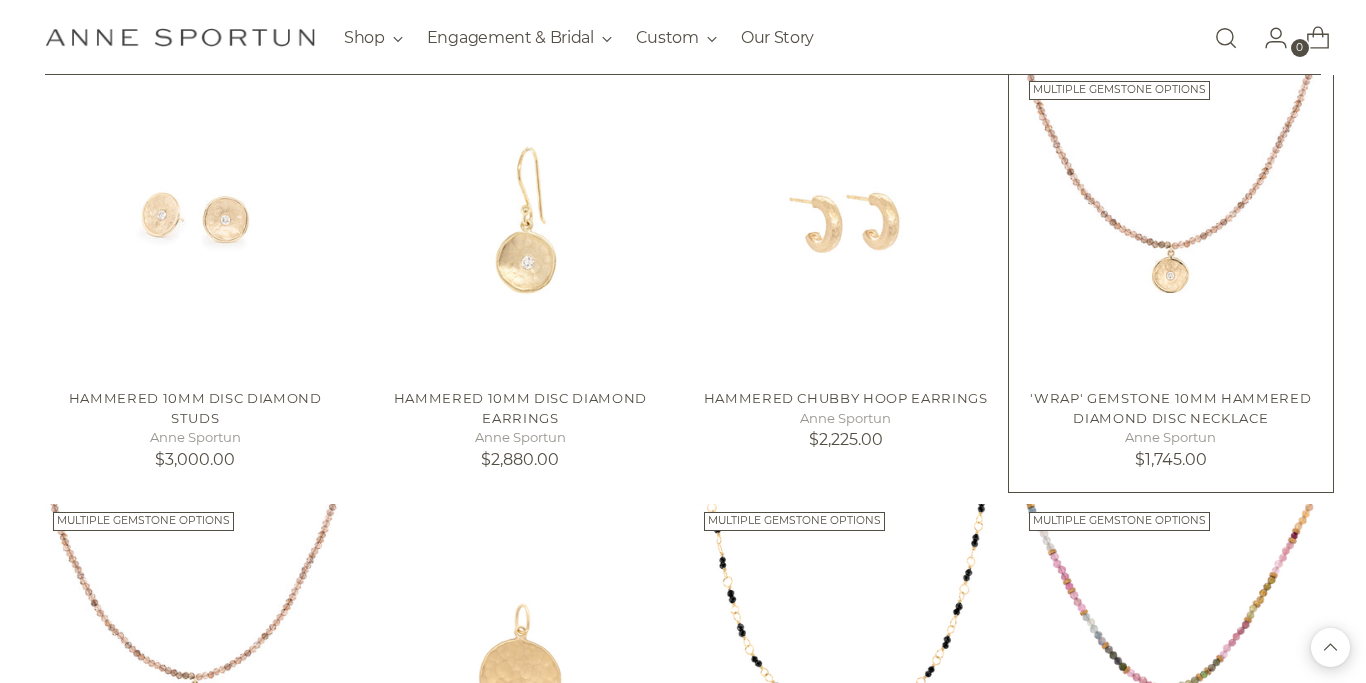 click at bounding box center [0, 0] 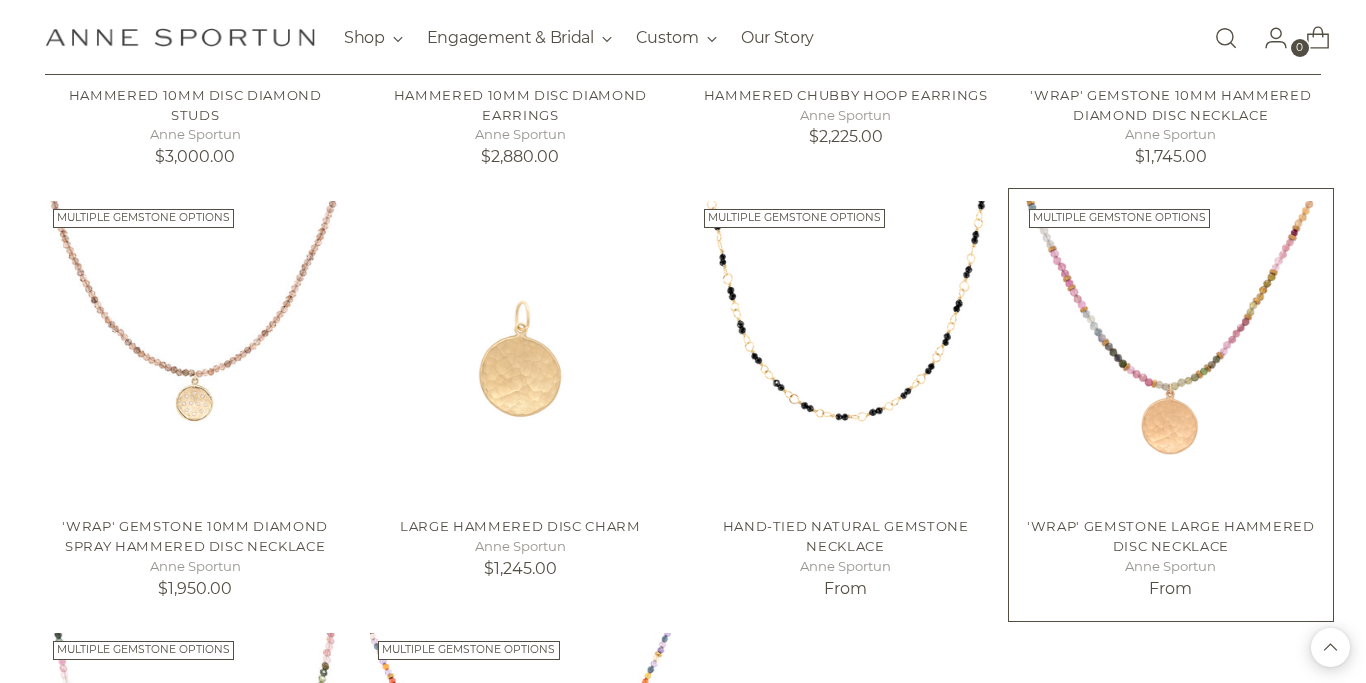 scroll, scrollTop: 2587, scrollLeft: 0, axis: vertical 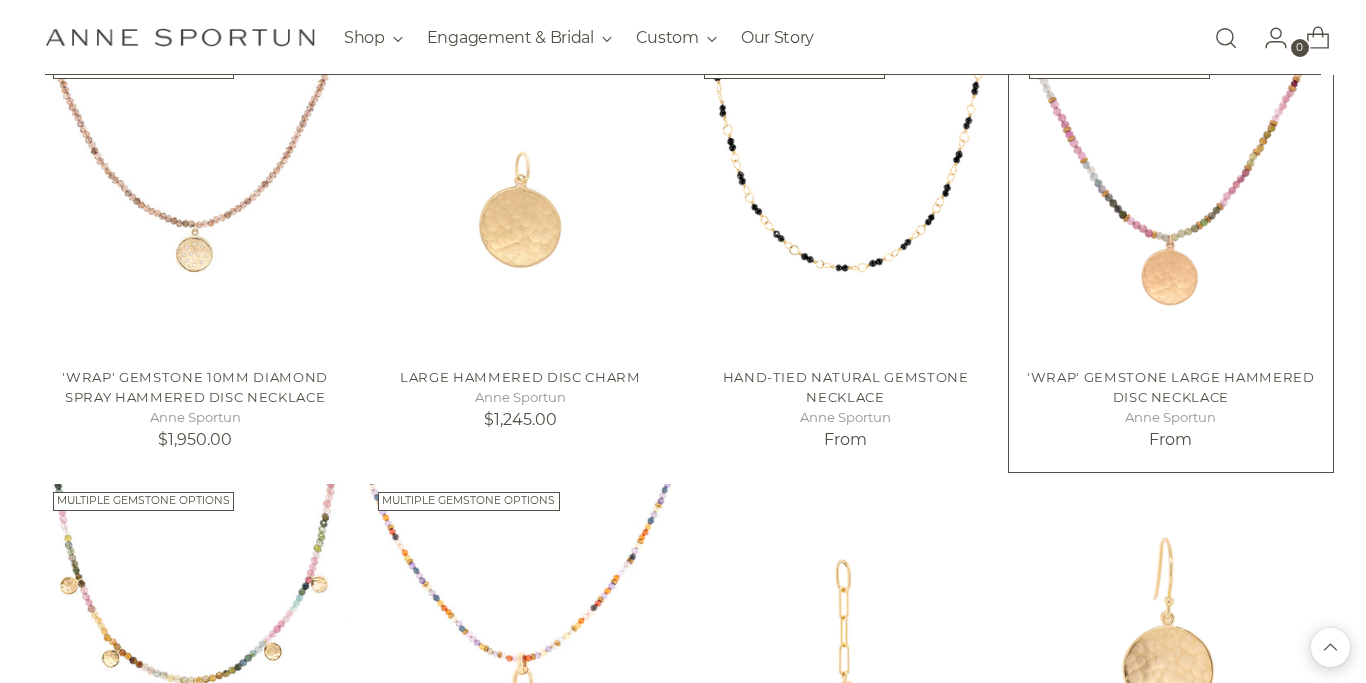 click on "'Wrap' Gemstone Large Hammered Disc Necklace
Anne Sportun
From" at bounding box center [1171, 405] 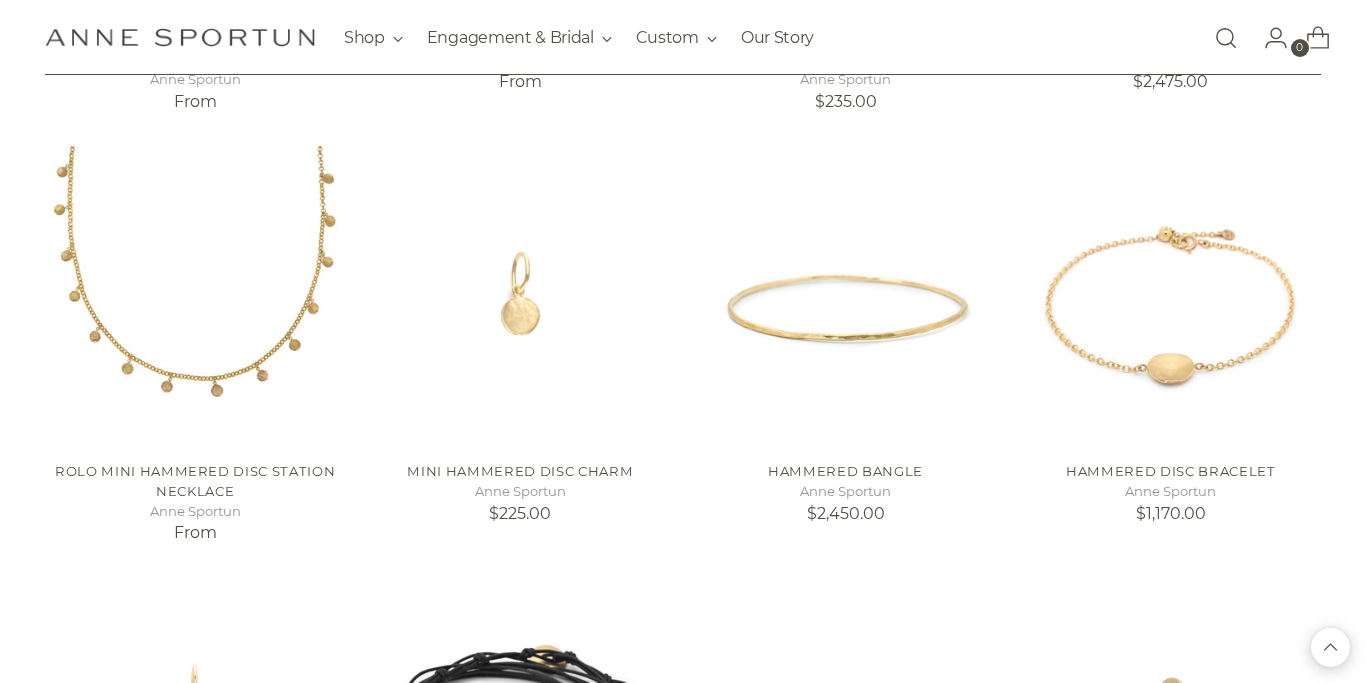 scroll, scrollTop: 3370, scrollLeft: 0, axis: vertical 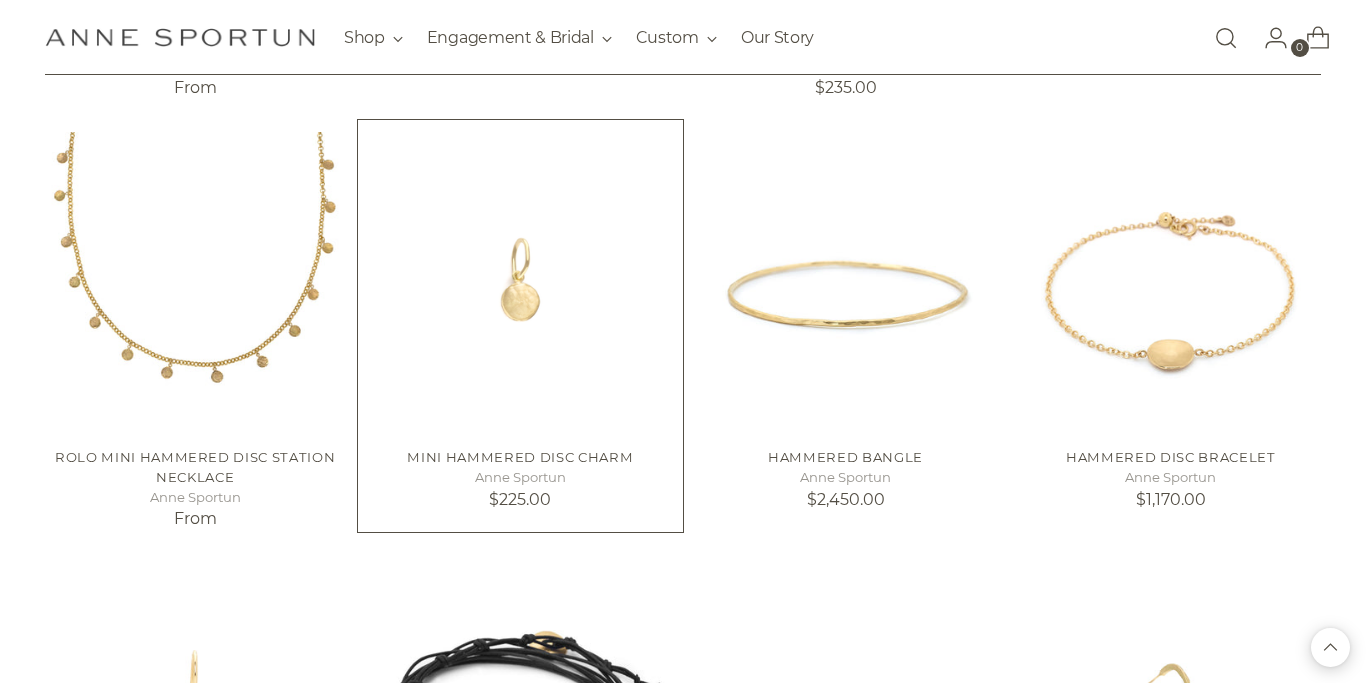 click at bounding box center [0, 0] 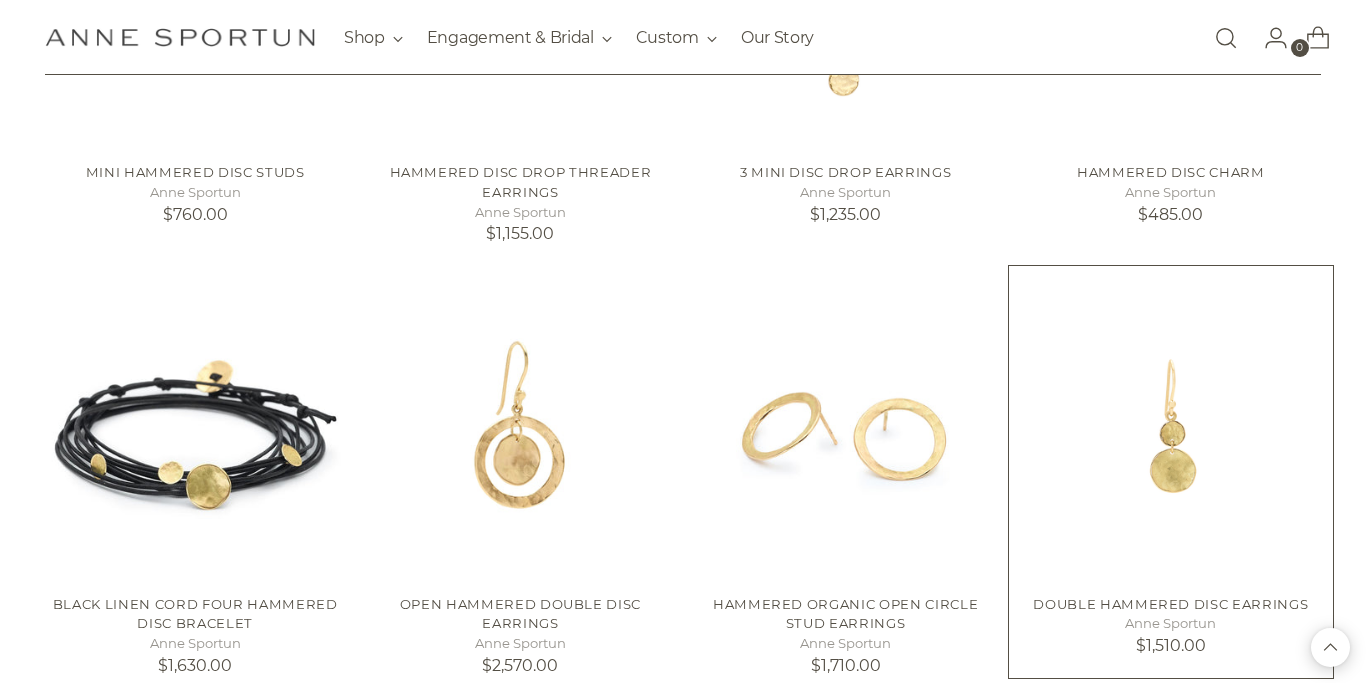 scroll, scrollTop: 4521, scrollLeft: 0, axis: vertical 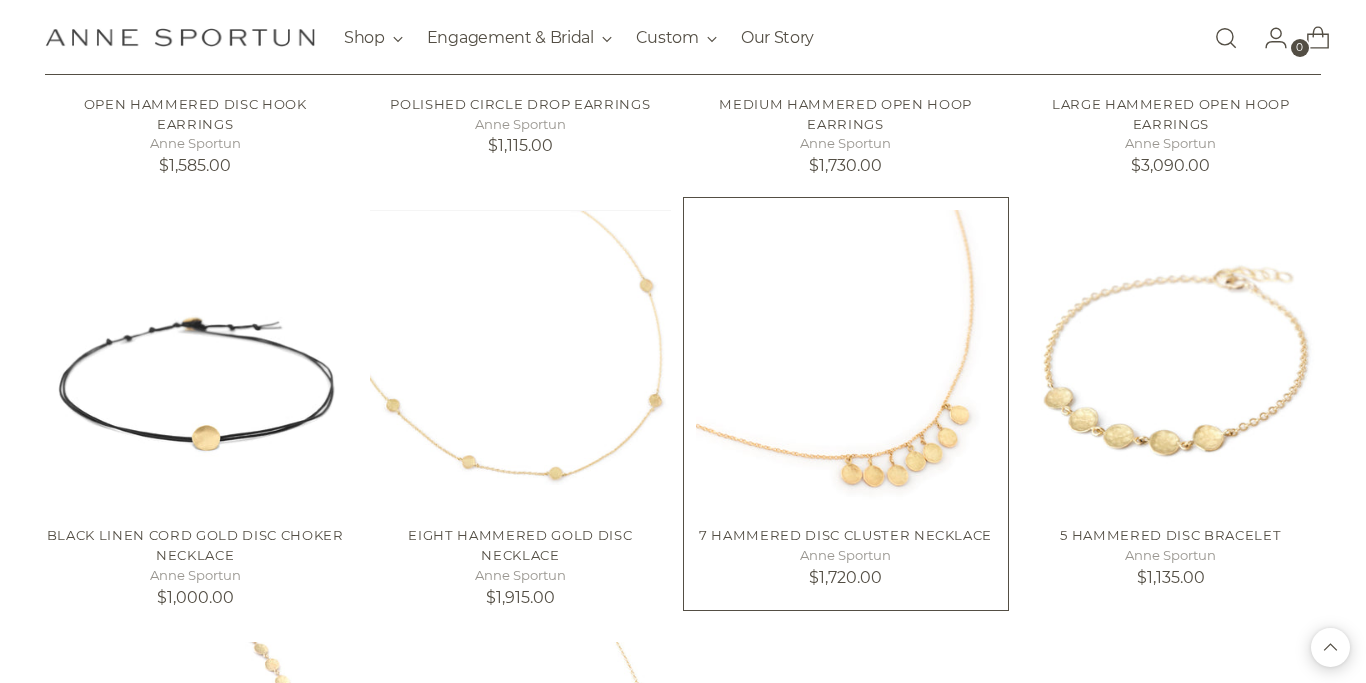 click at bounding box center [0, 0] 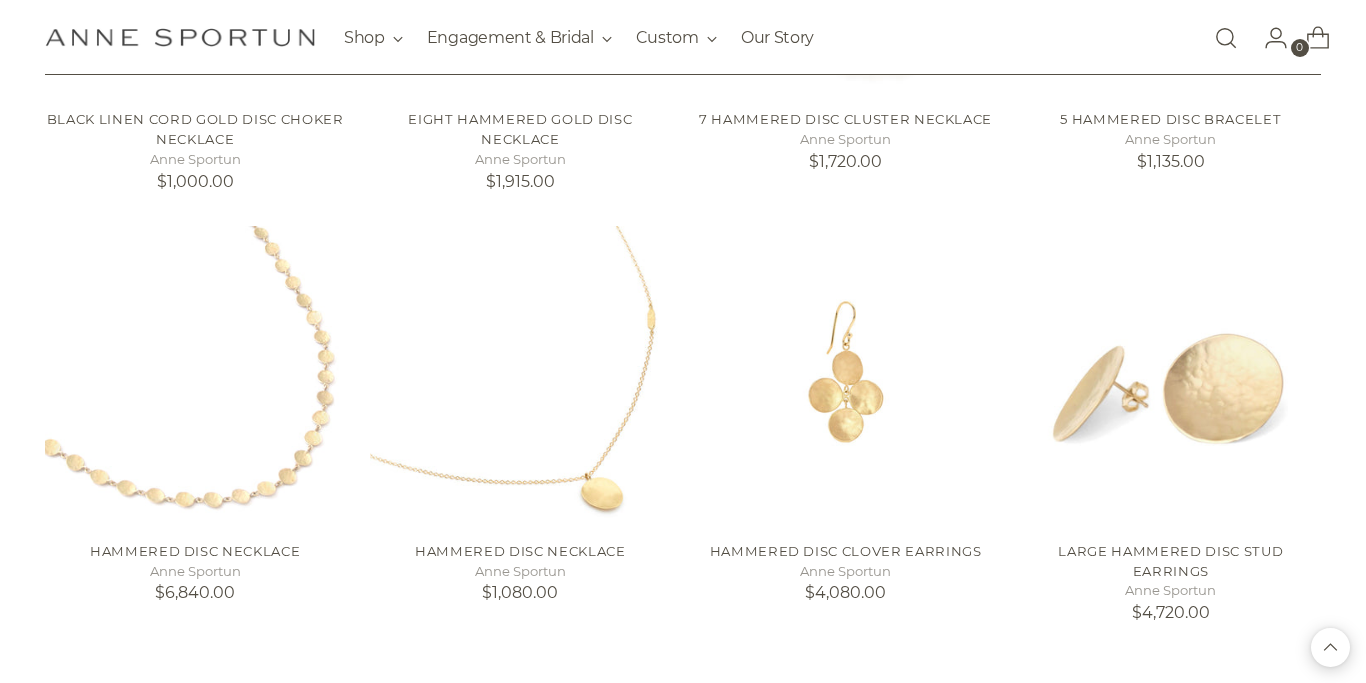 scroll, scrollTop: 5836, scrollLeft: 0, axis: vertical 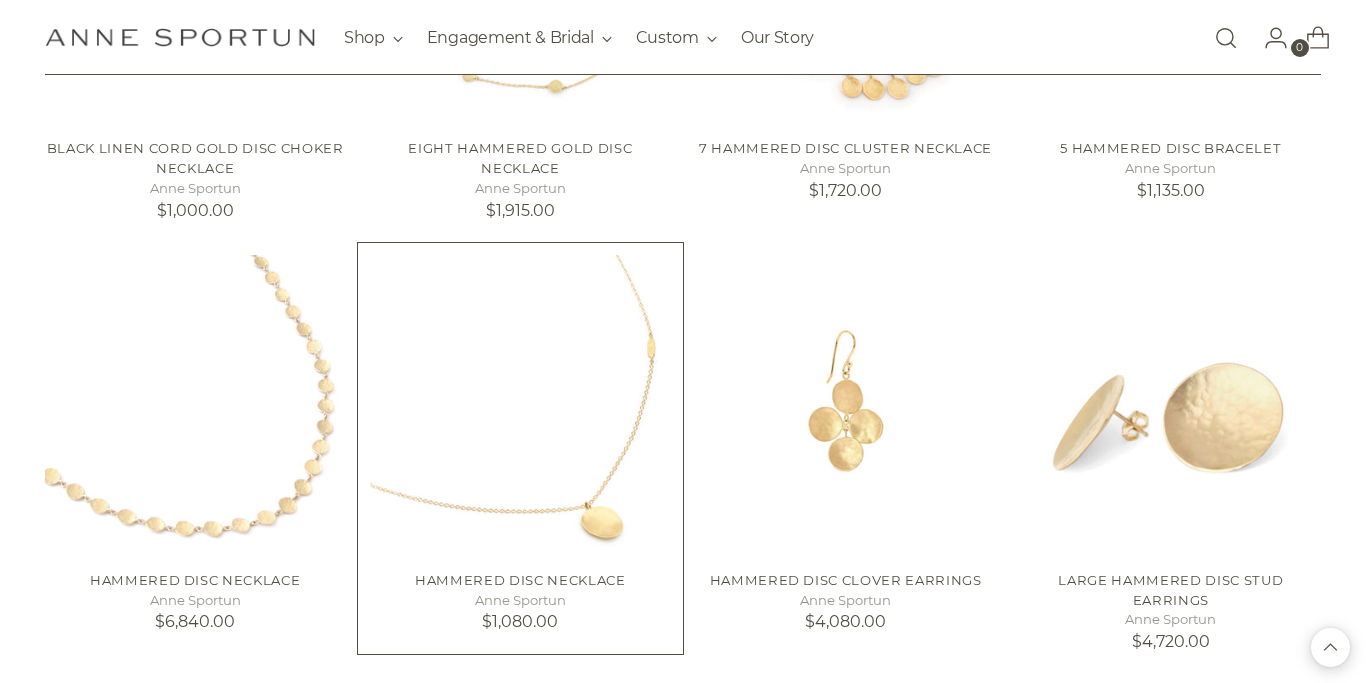 click at bounding box center (0, 0) 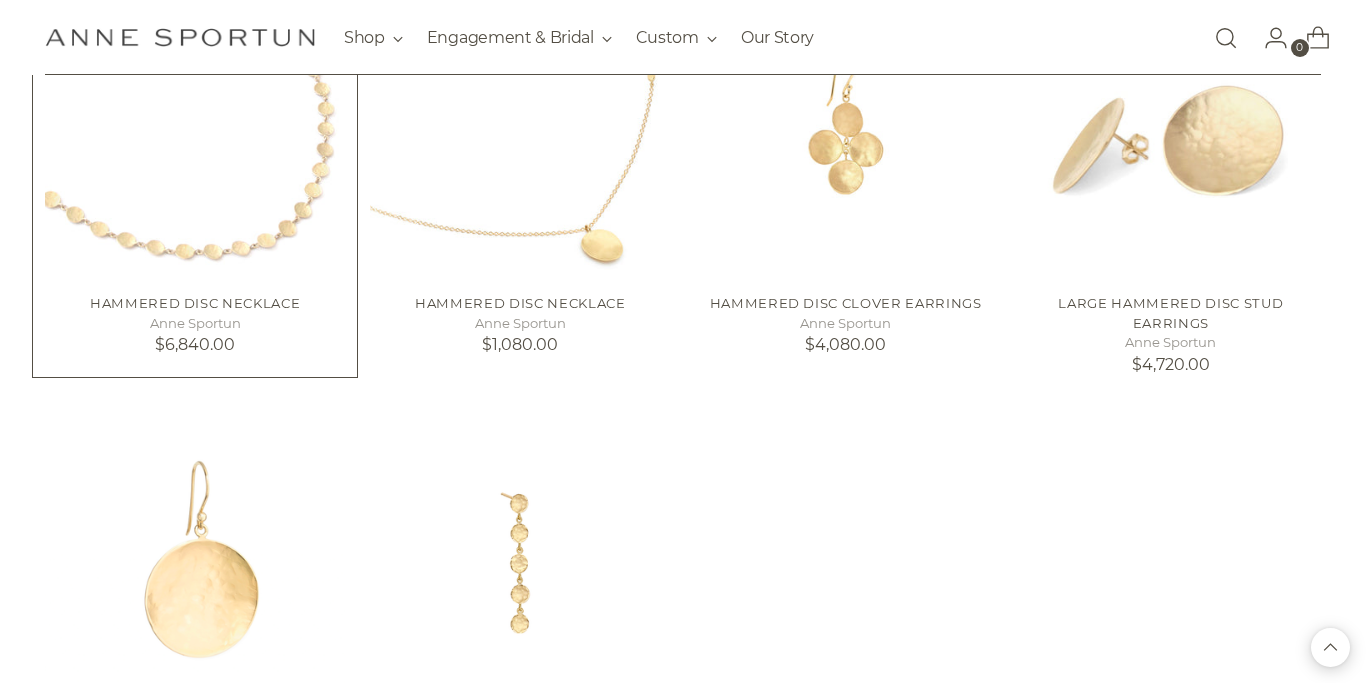 scroll, scrollTop: 6110, scrollLeft: 0, axis: vertical 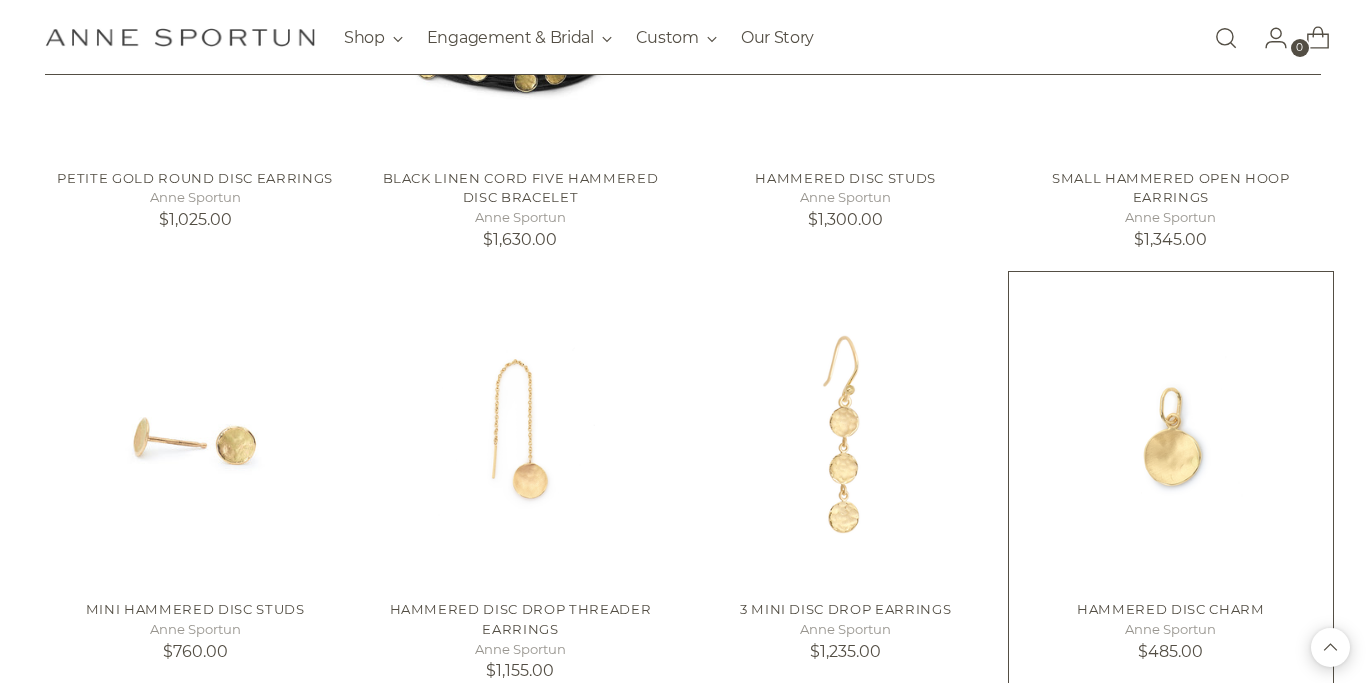 click at bounding box center [0, 0] 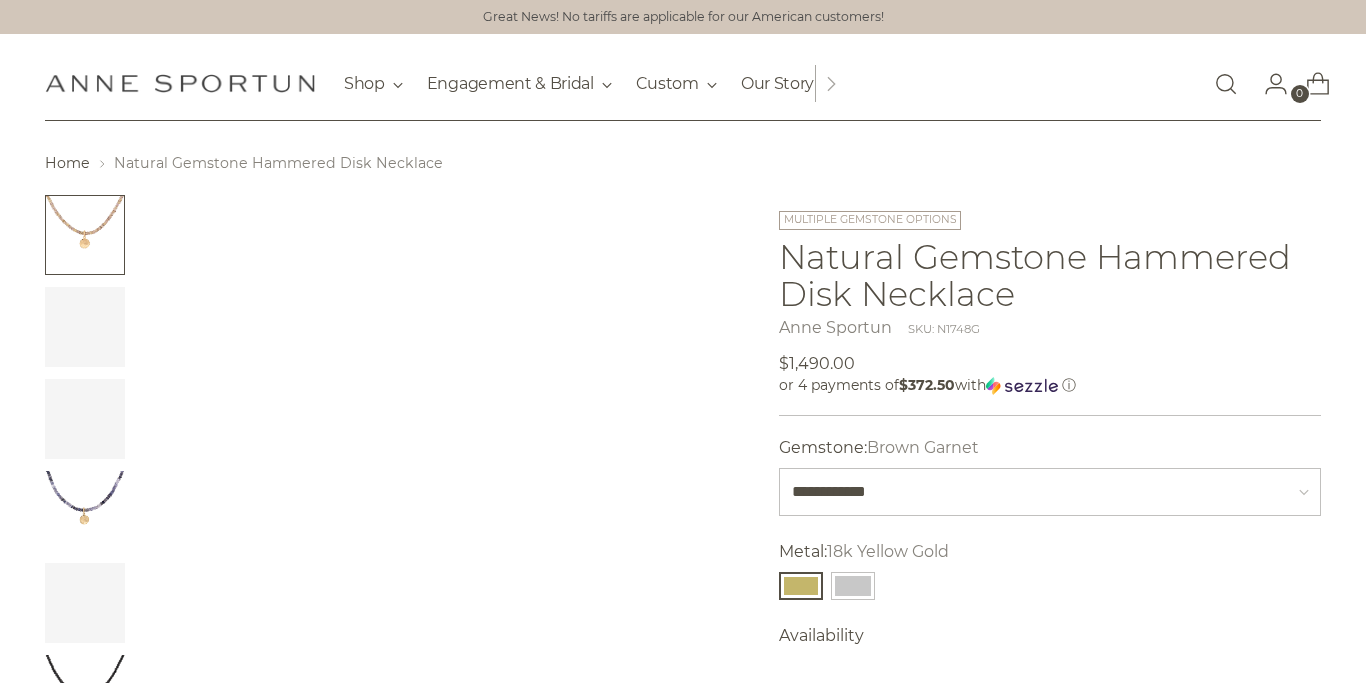 scroll, scrollTop: 0, scrollLeft: 0, axis: both 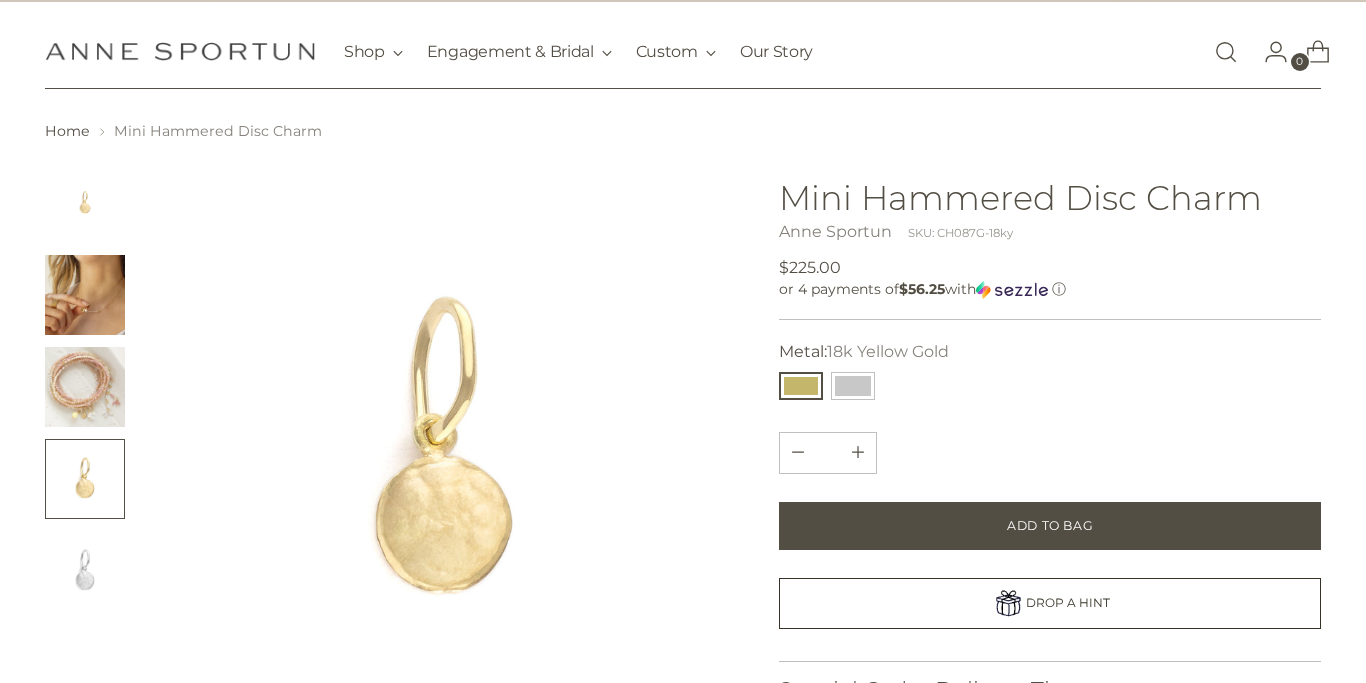 click at bounding box center [85, 295] 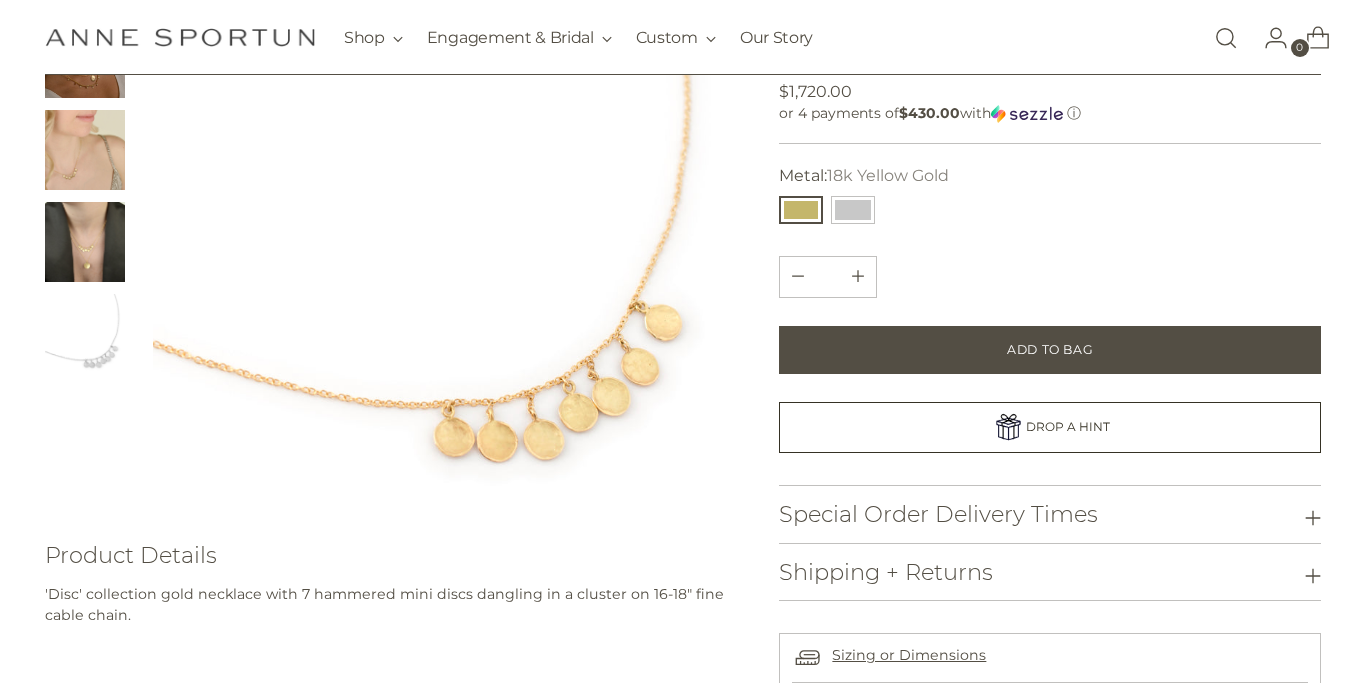 scroll, scrollTop: 274, scrollLeft: 0, axis: vertical 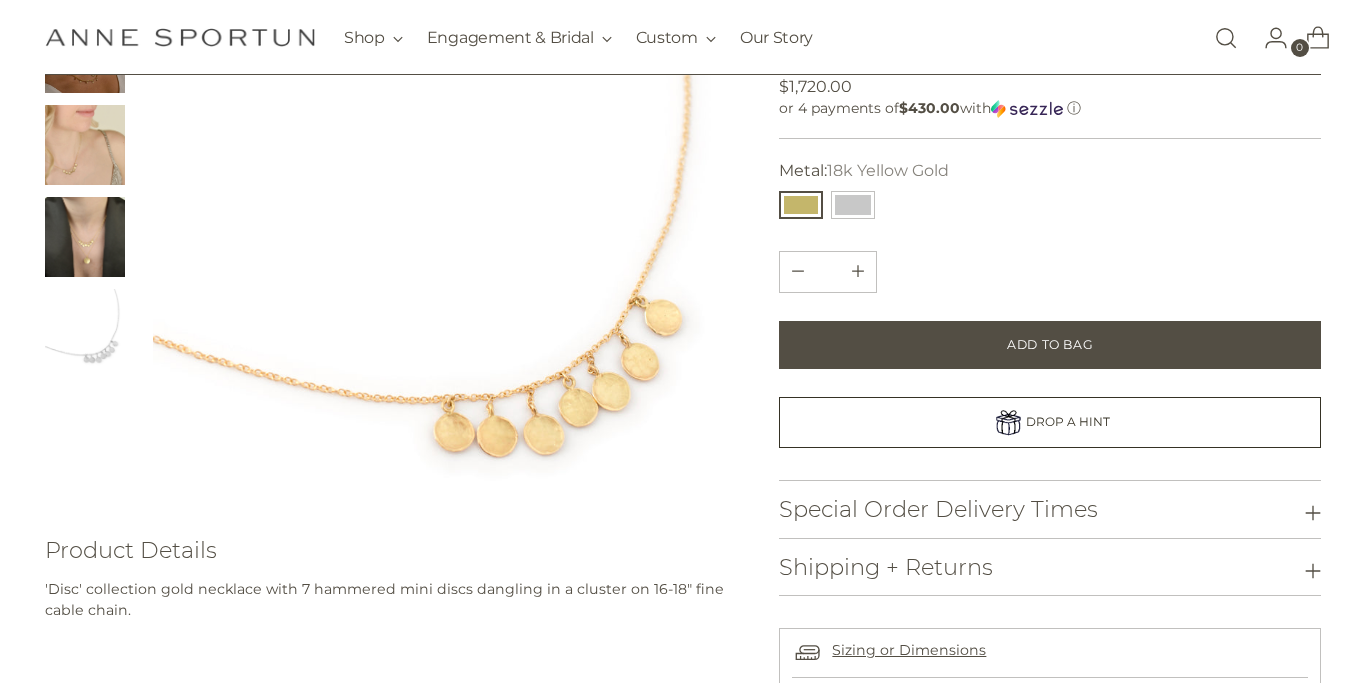 click at bounding box center (85, 237) 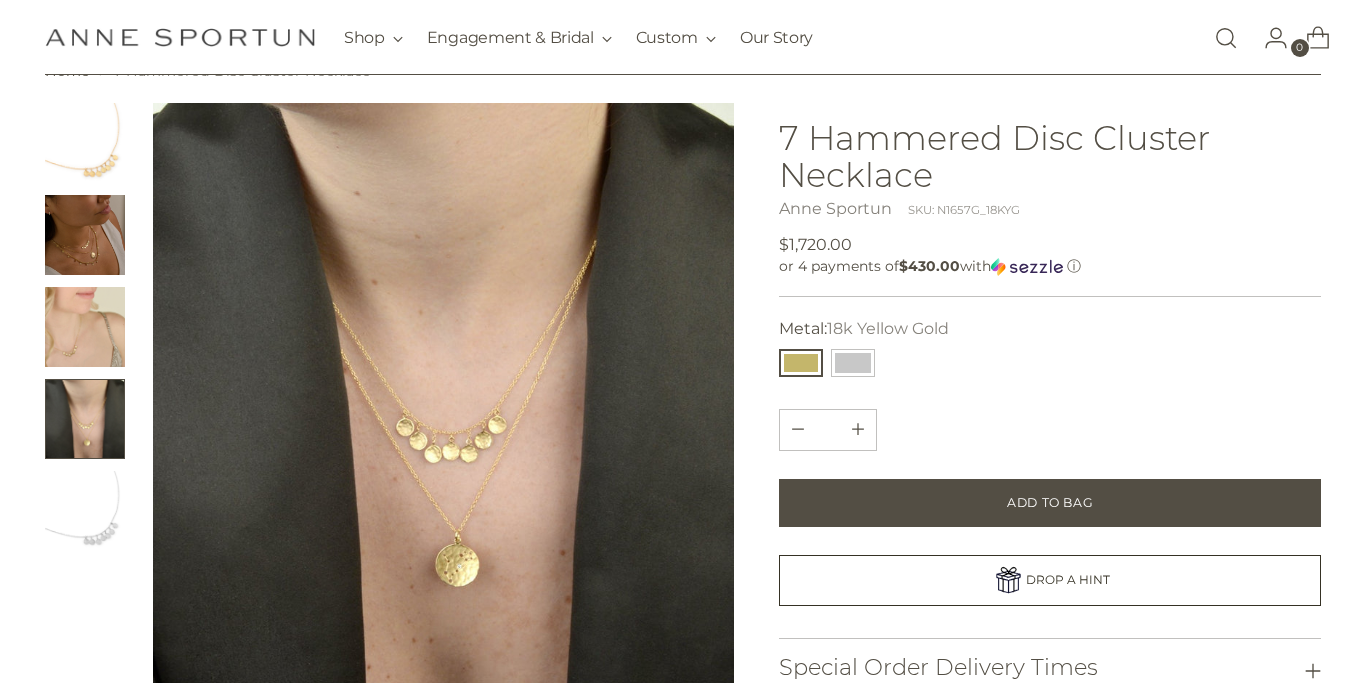 scroll, scrollTop: 90, scrollLeft: 0, axis: vertical 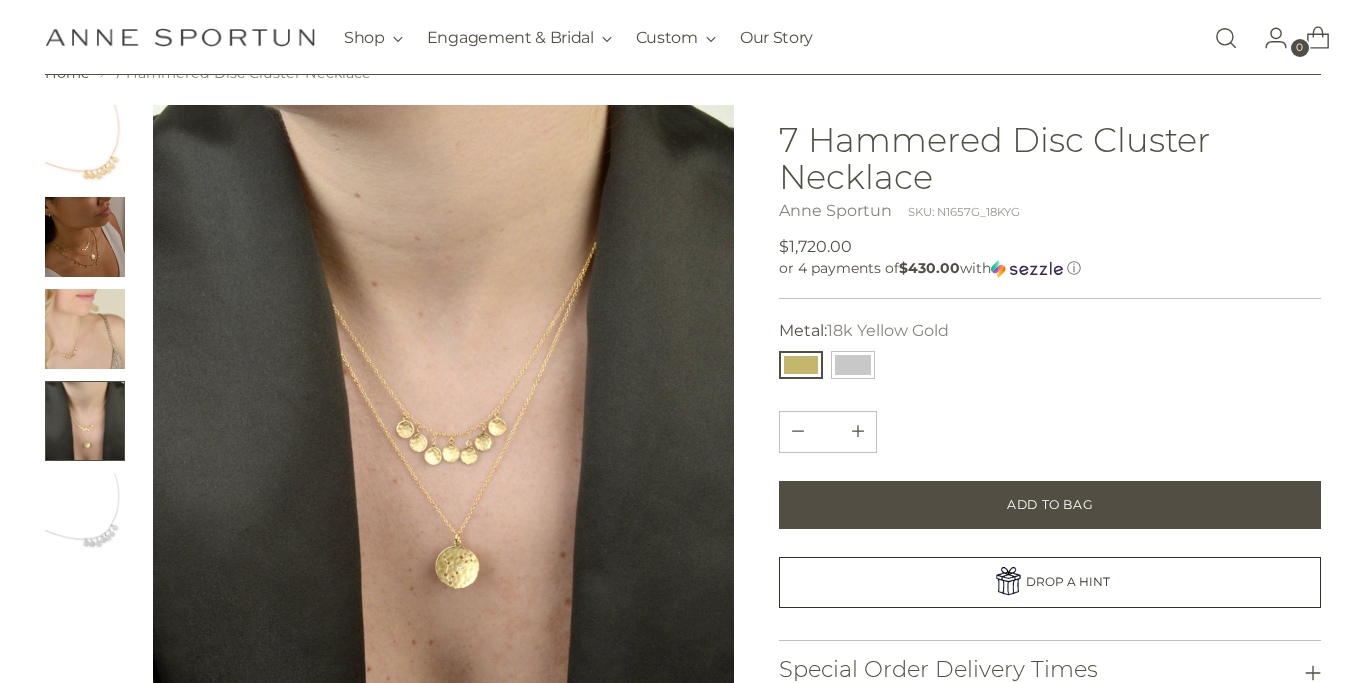 click at bounding box center [85, 237] 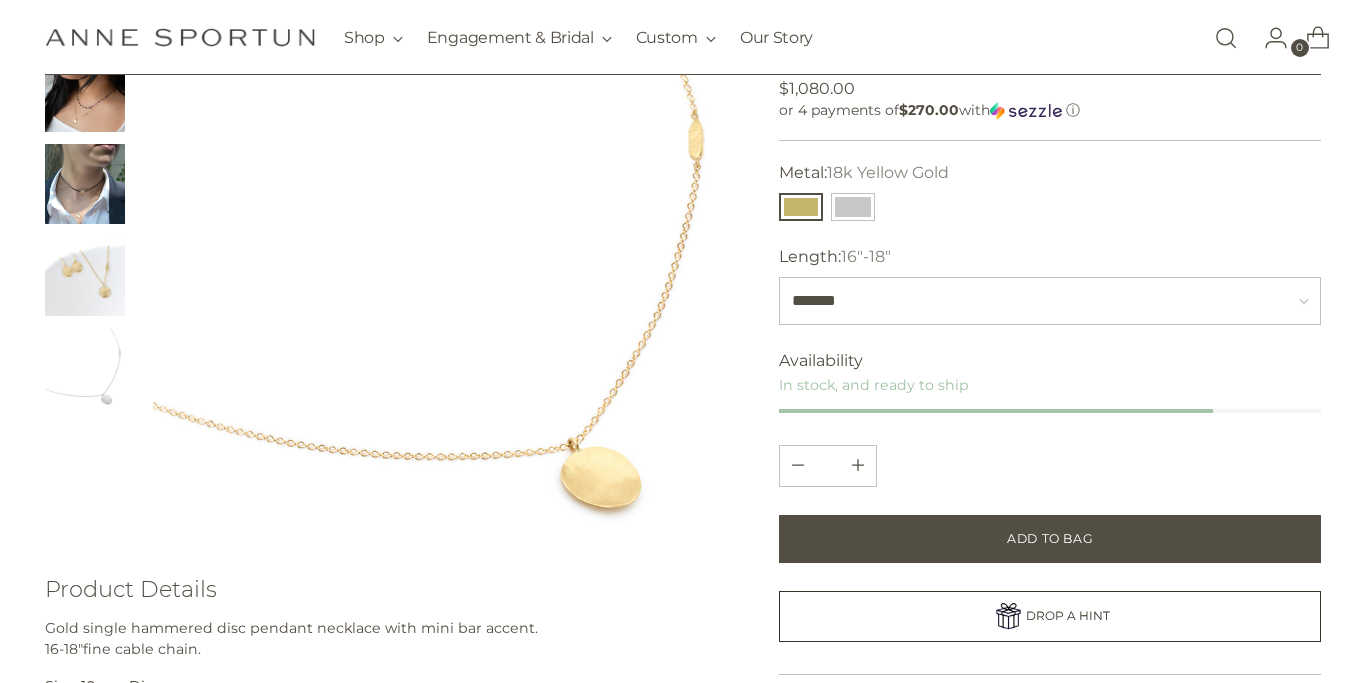 scroll, scrollTop: 307, scrollLeft: 0, axis: vertical 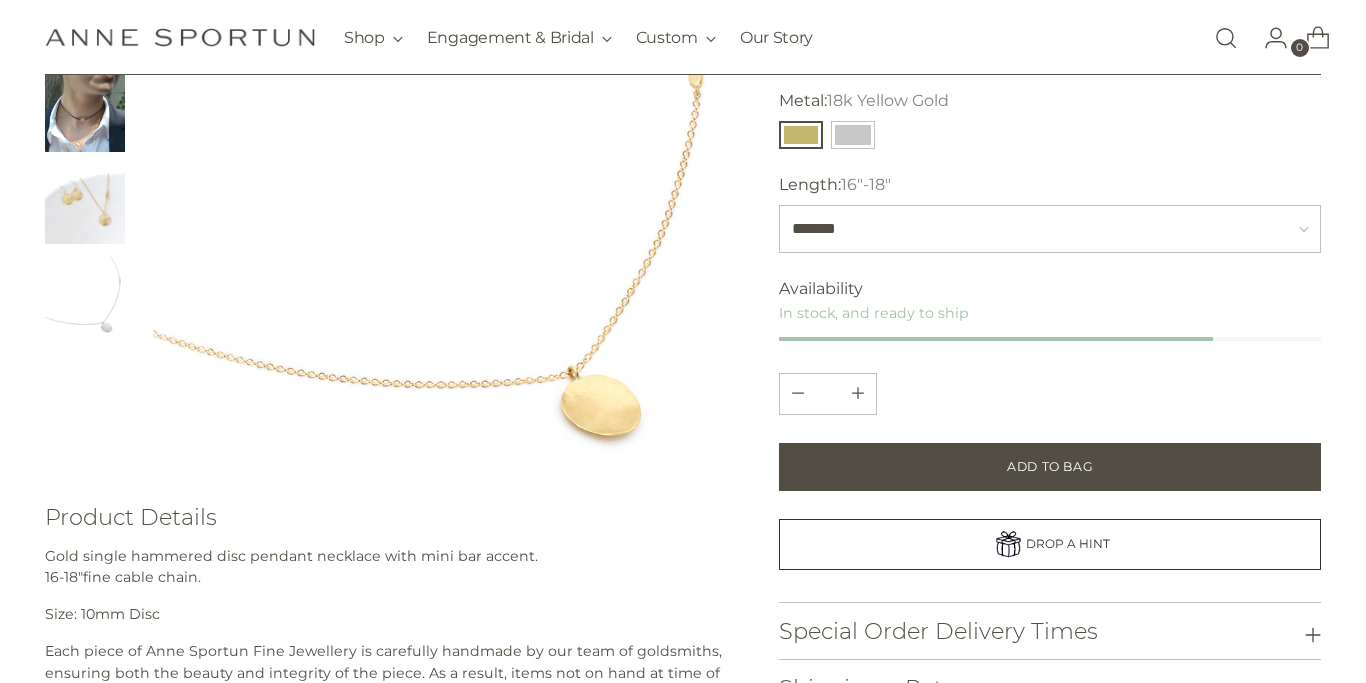 click at bounding box center (443, 178) 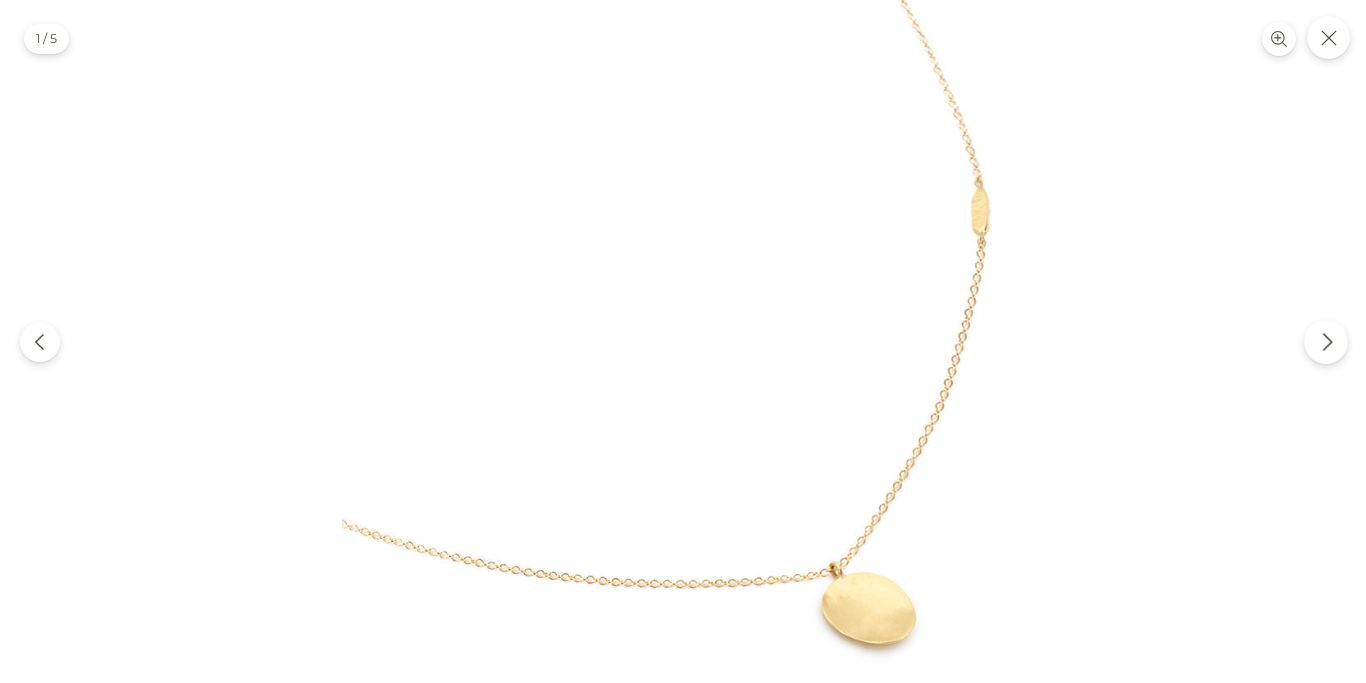 click 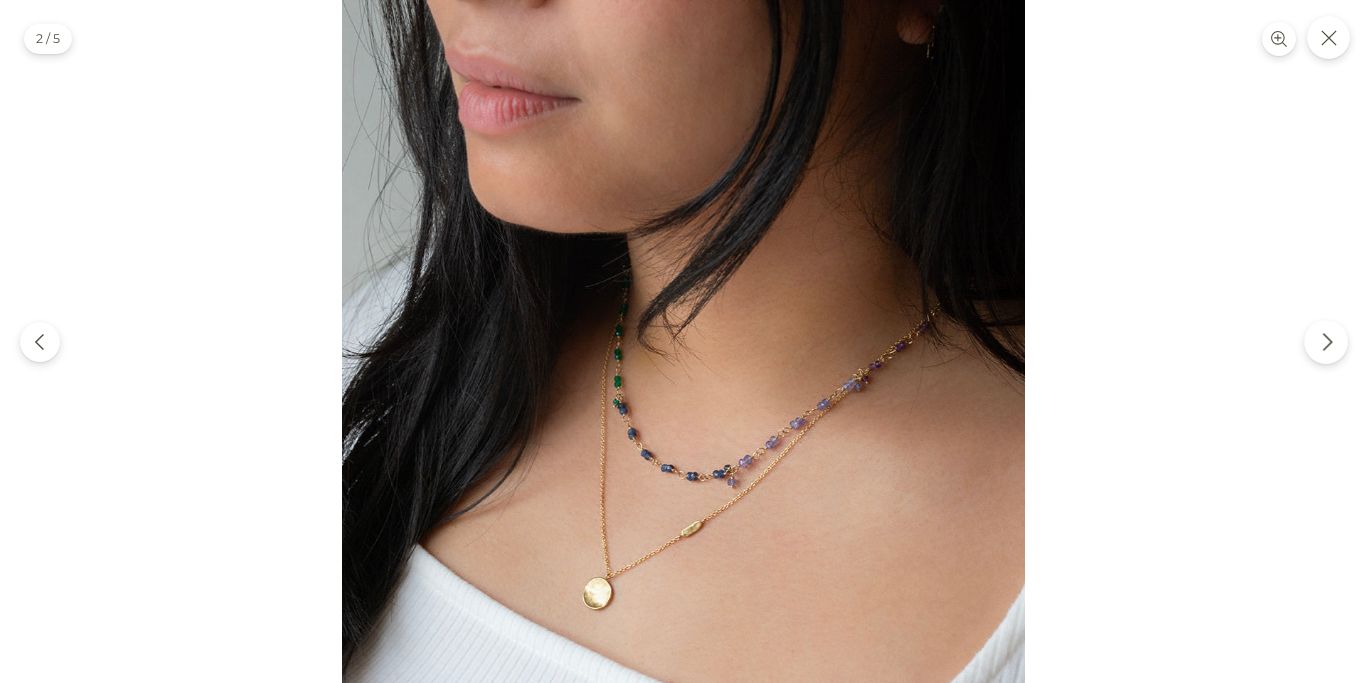 click 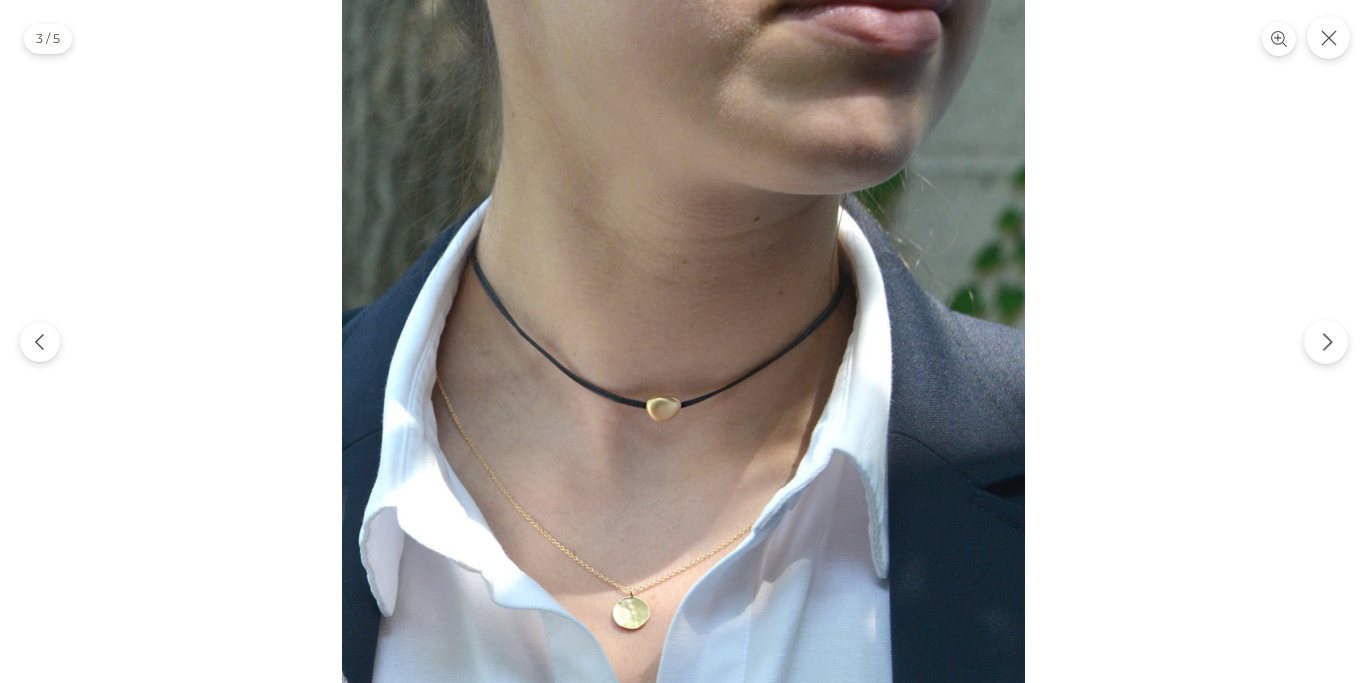 click 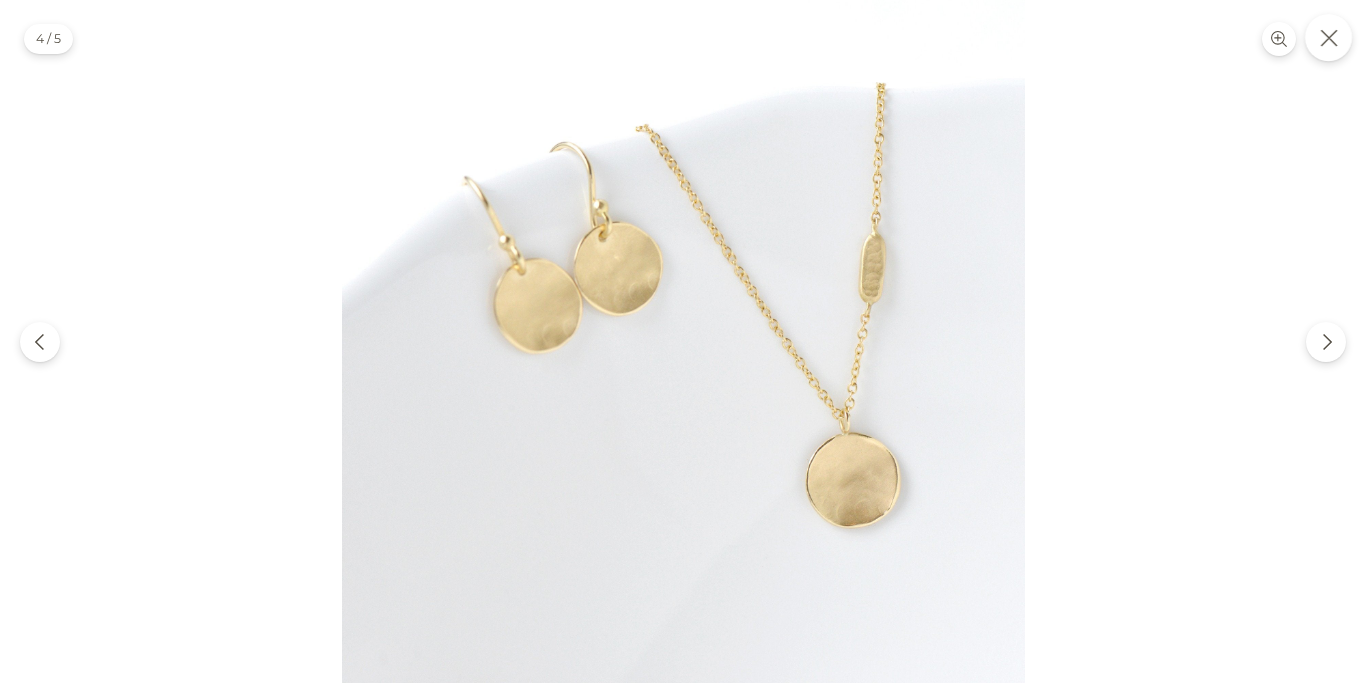 click at bounding box center (1328, 37) 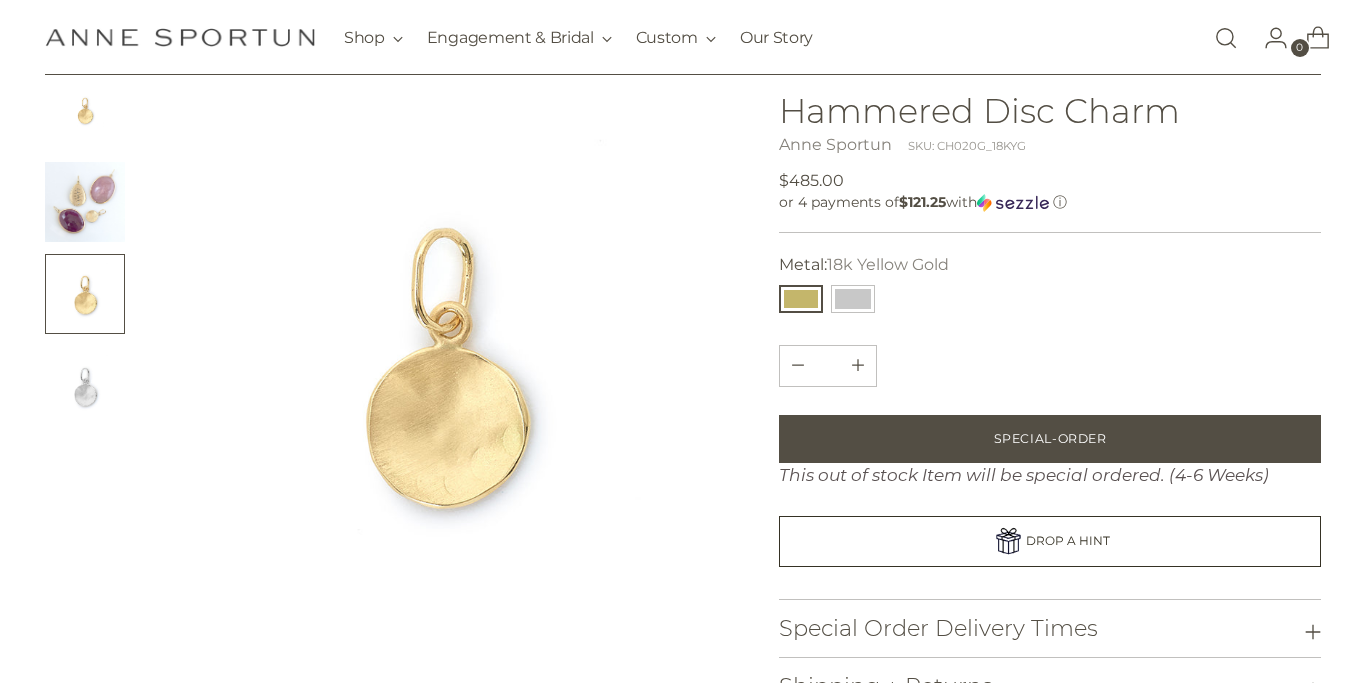 scroll, scrollTop: 9, scrollLeft: 0, axis: vertical 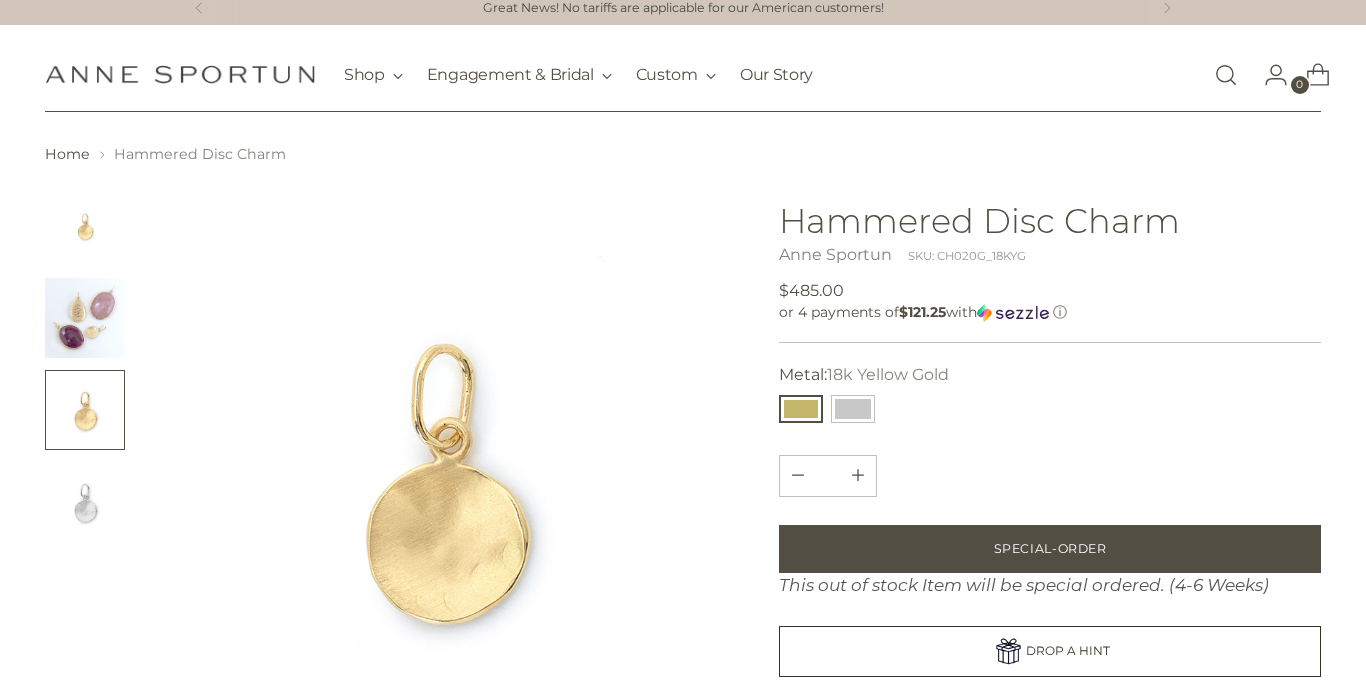 click at bounding box center [85, 226] 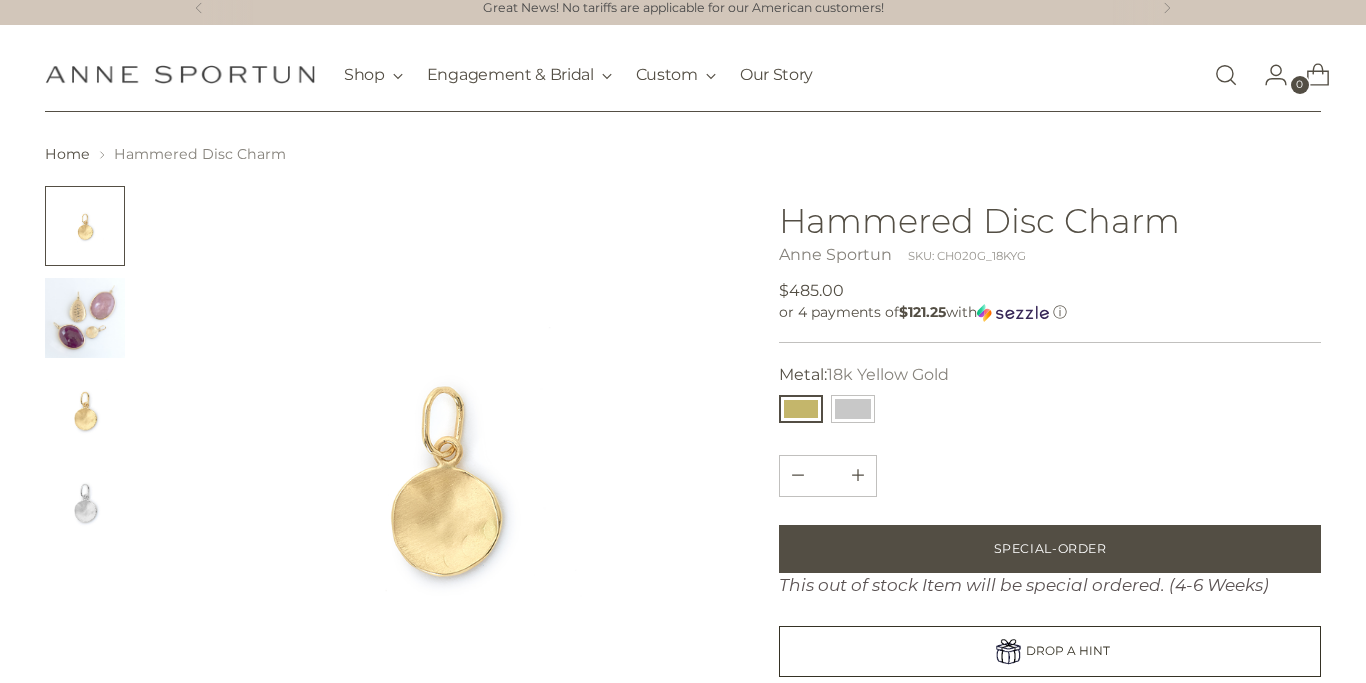 click at bounding box center [85, 318] 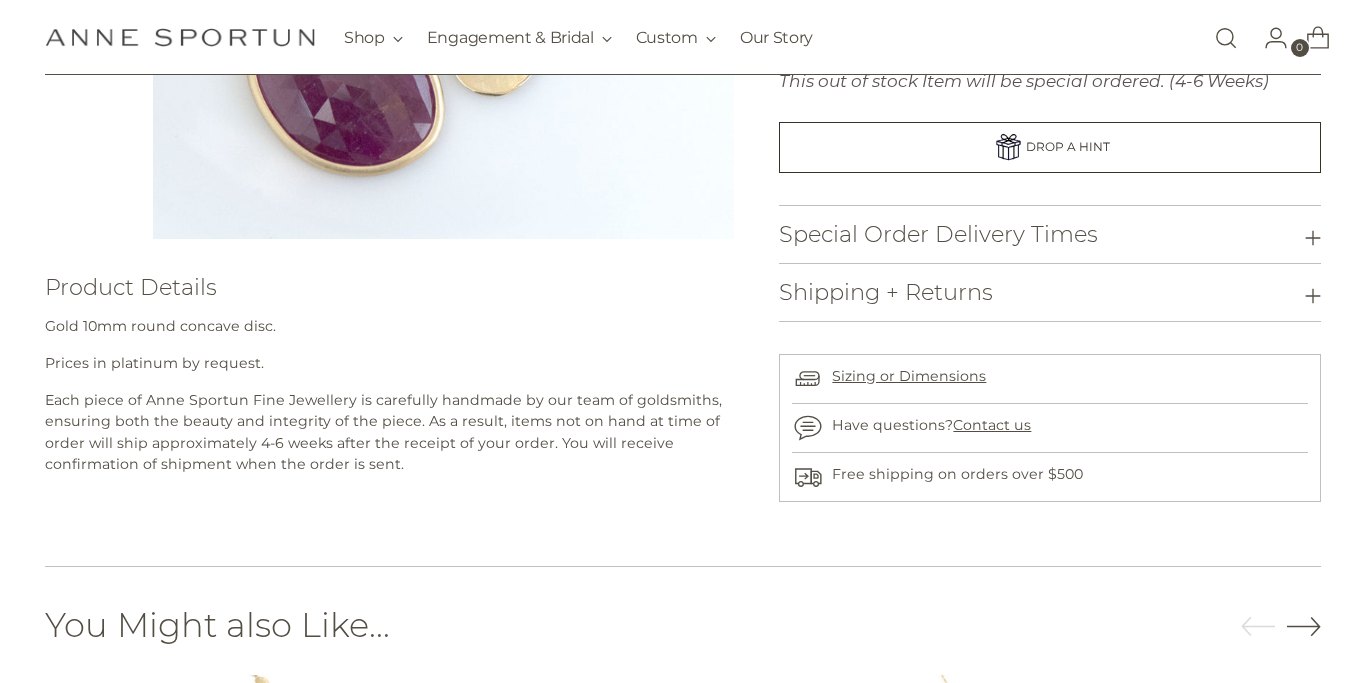 scroll, scrollTop: 571, scrollLeft: 0, axis: vertical 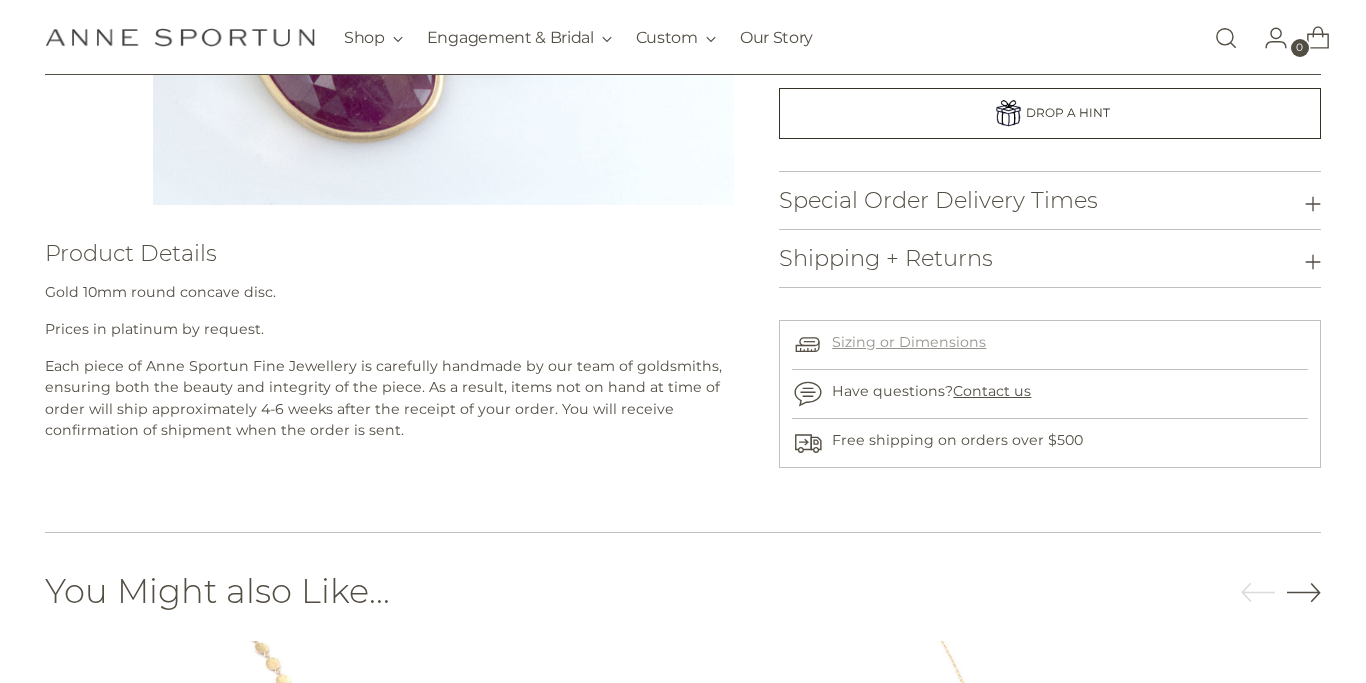 click on "Sizing or Dimensions" at bounding box center [909, 342] 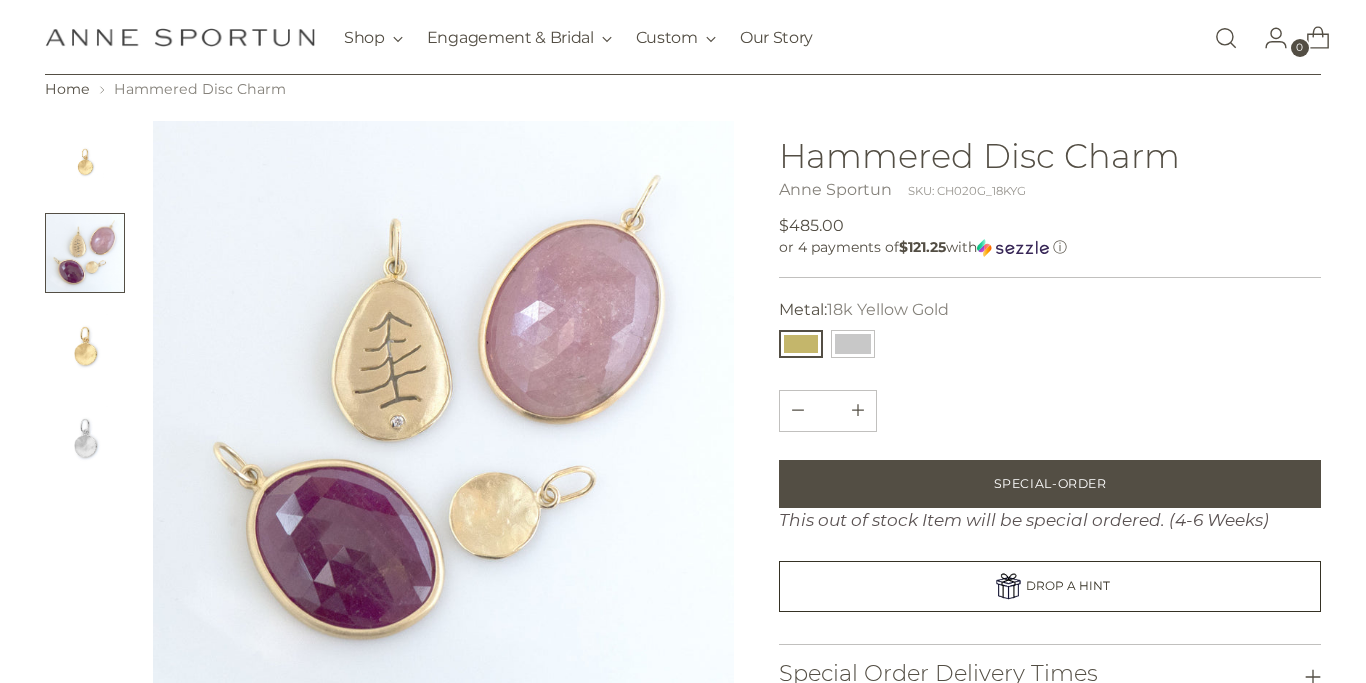 scroll, scrollTop: 0, scrollLeft: 0, axis: both 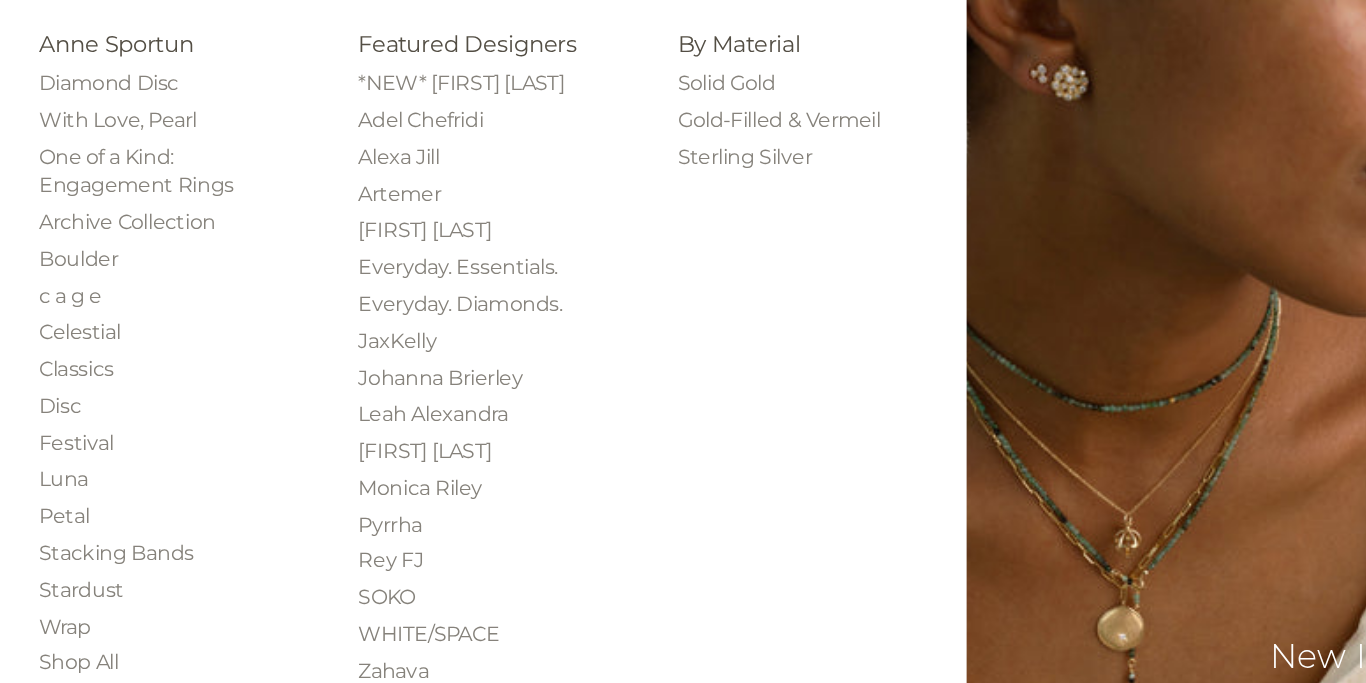 click at bounding box center (1183, 431) 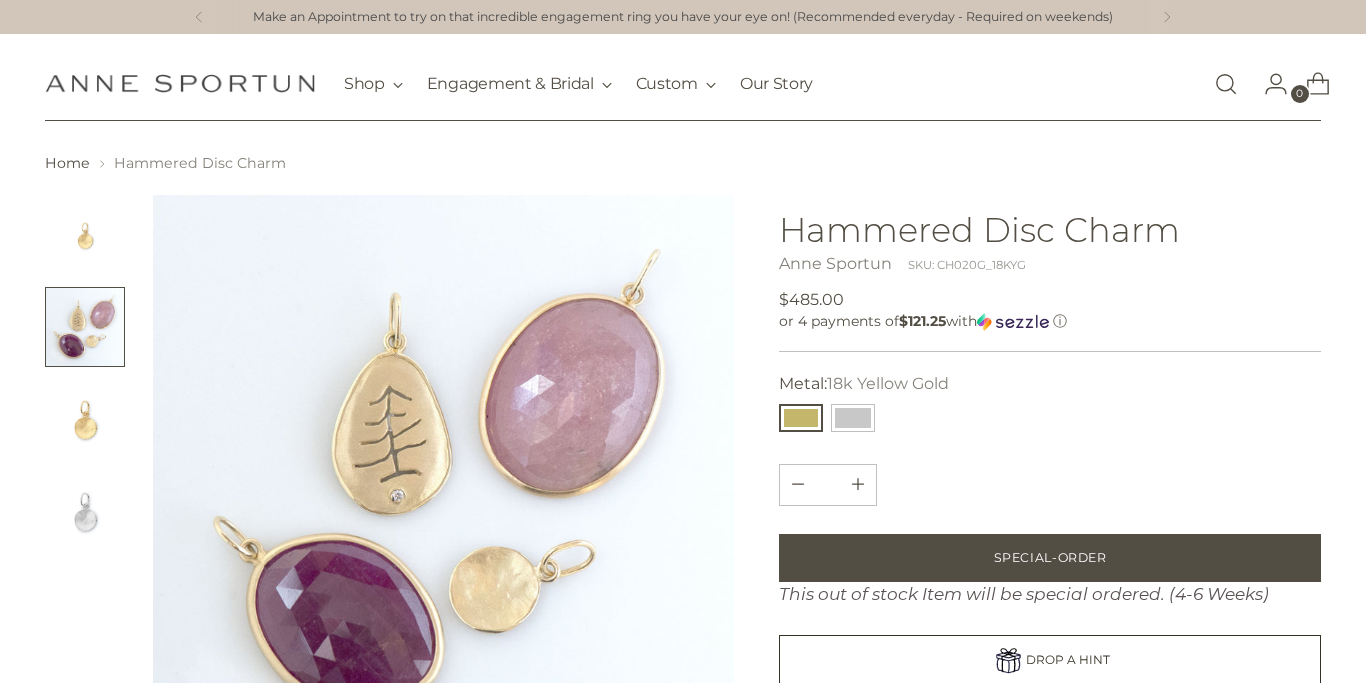 click at bounding box center (85, 419) 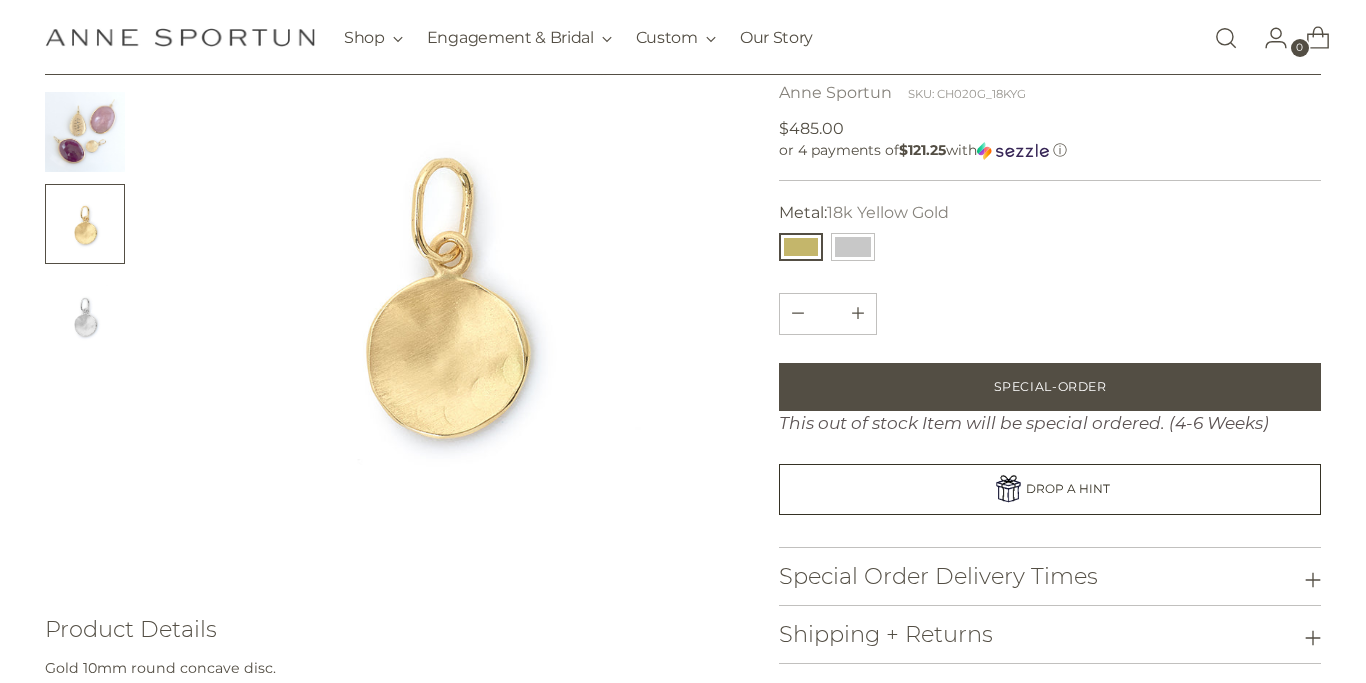 scroll, scrollTop: 123, scrollLeft: 0, axis: vertical 